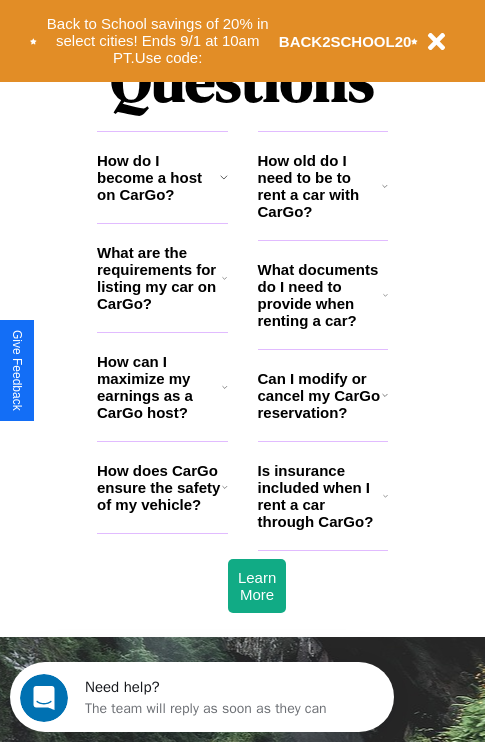 scroll, scrollTop: 2423, scrollLeft: 0, axis: vertical 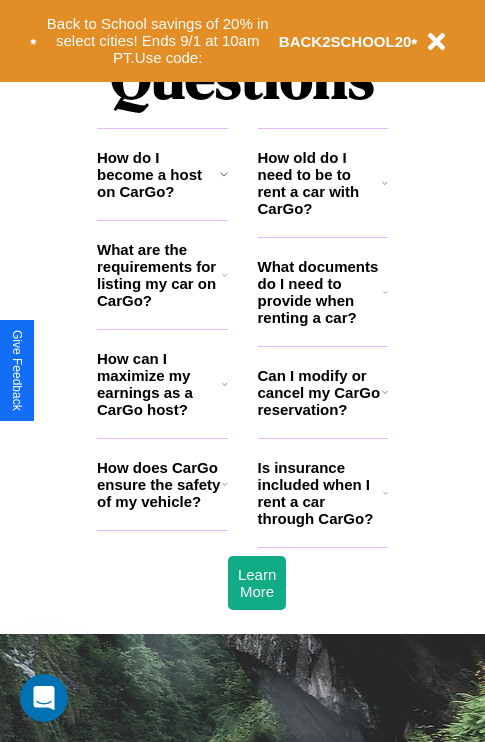 click on "What documents do I need to provide when renting a car?" at bounding box center [321, 292] 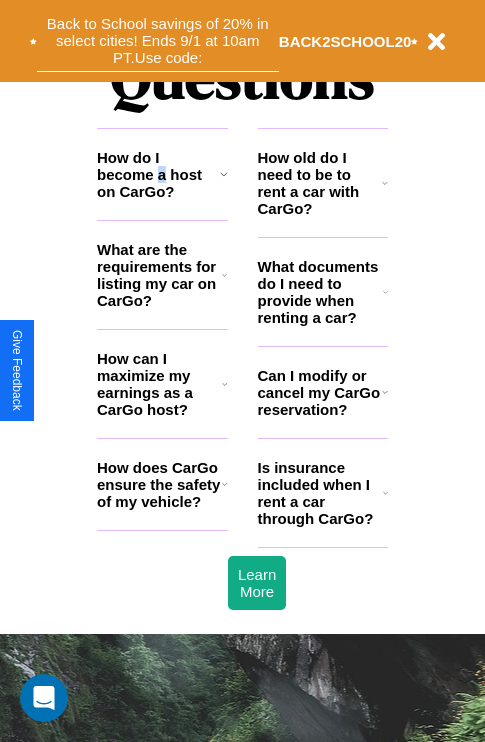 click on "Back to School savings of 20% in select cities! Ends 9/1 at 10am PT.  Use code:" at bounding box center [158, 41] 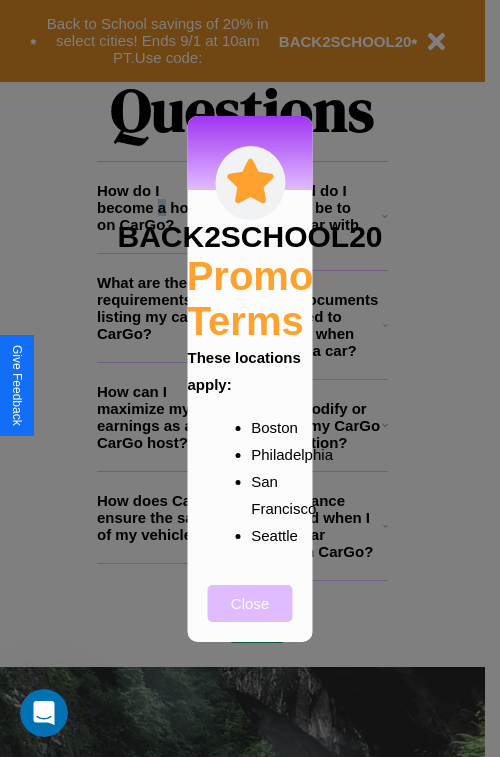 click on "Close" at bounding box center (250, 603) 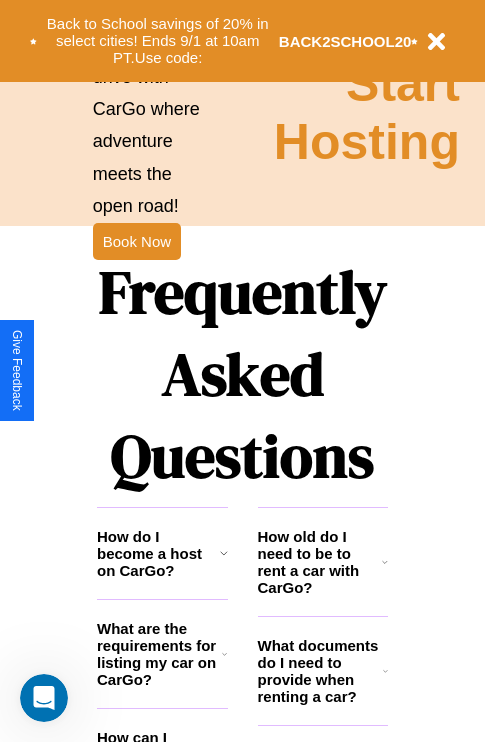 scroll, scrollTop: 1947, scrollLeft: 0, axis: vertical 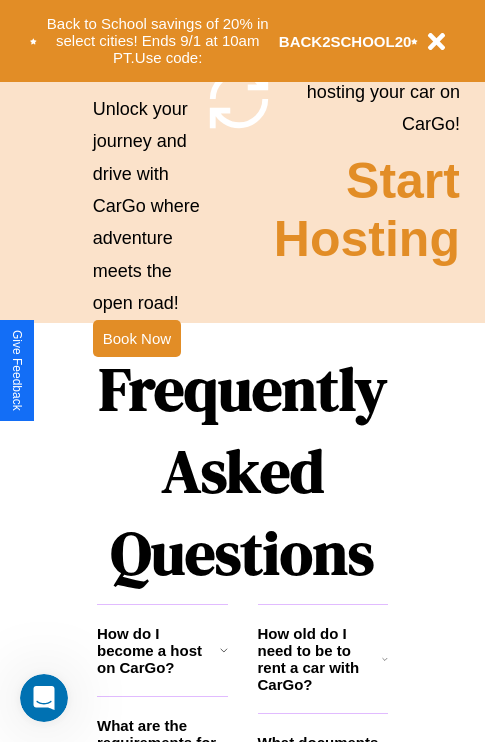 click on "Frequently Asked Questions" at bounding box center (242, 471) 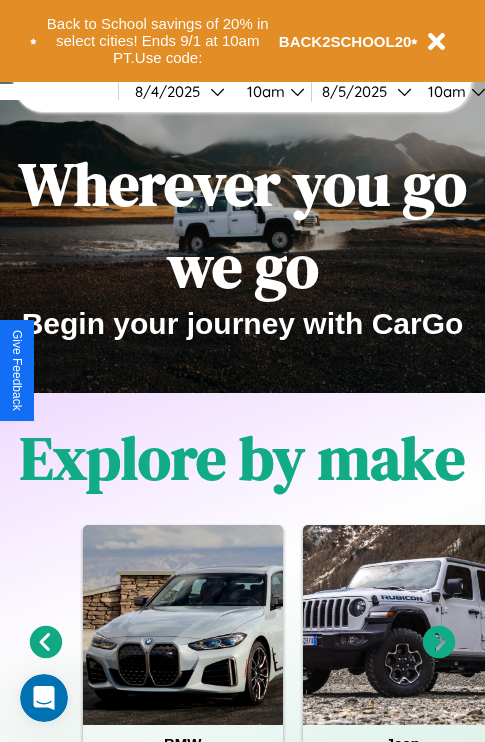 scroll, scrollTop: 0, scrollLeft: 0, axis: both 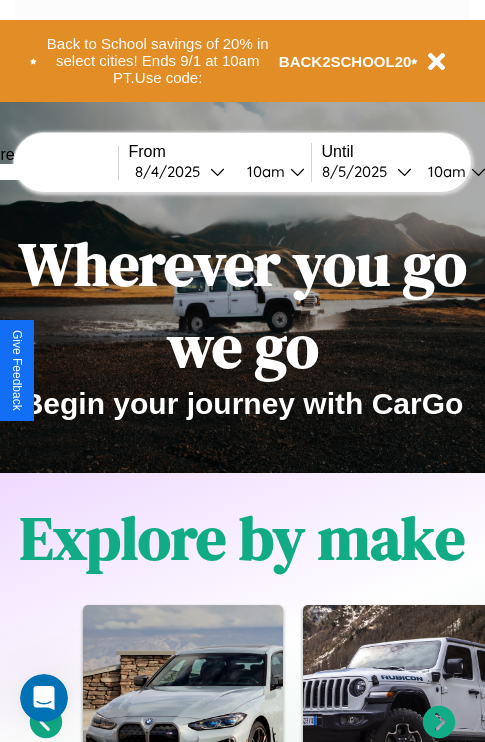 click at bounding box center (43, 172) 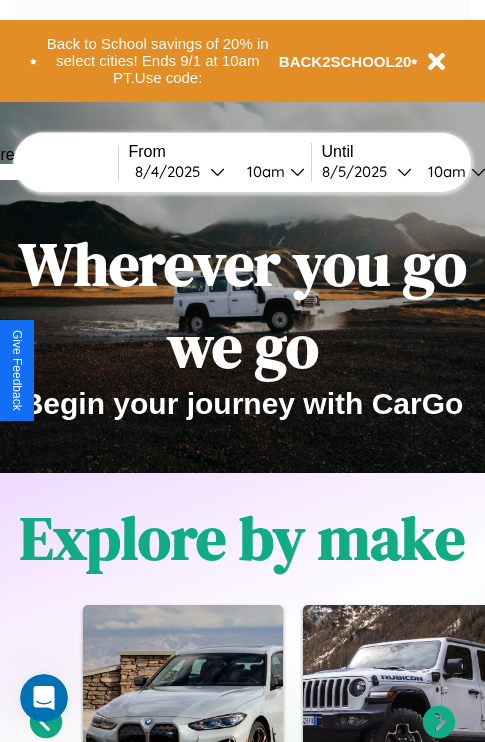 type on "*****" 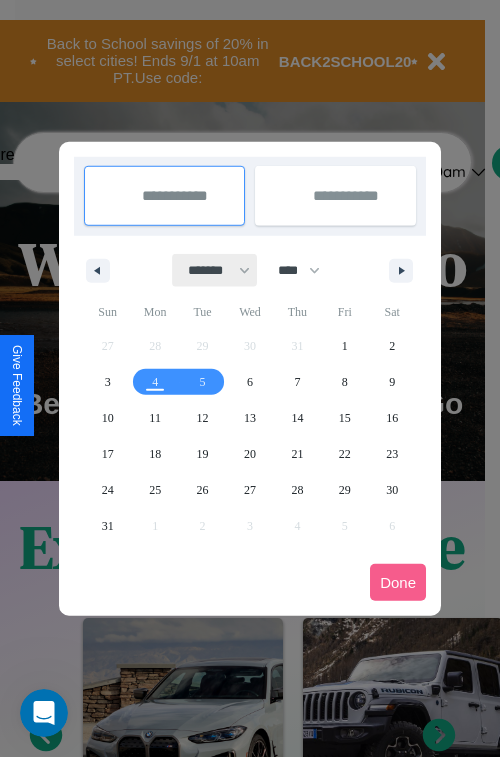 click on "******* ******** ***** ***** *** **** **** ****** ********* ******* ******** ********" at bounding box center [215, 270] 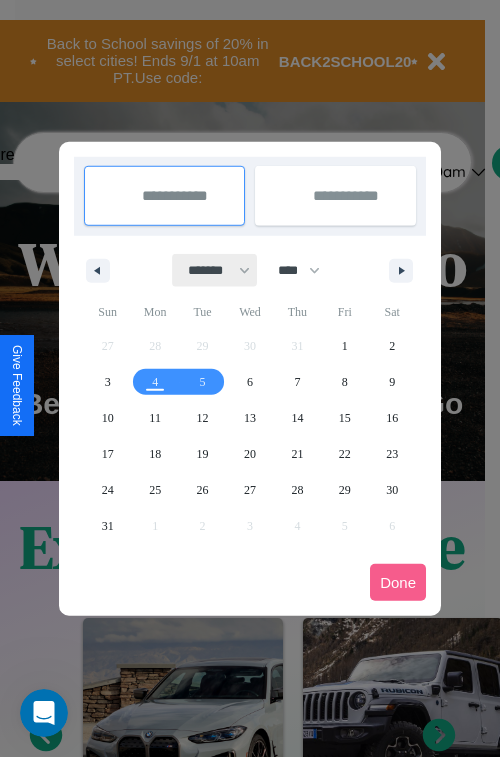 select on "*" 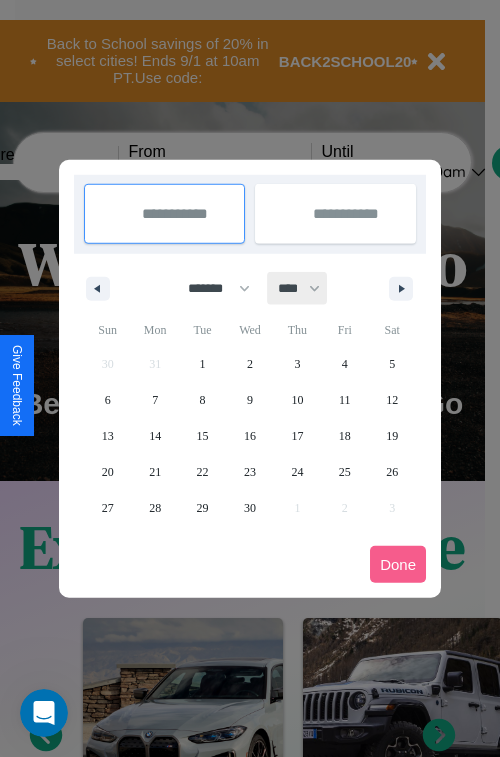 click on "**** **** **** **** **** **** **** **** **** **** **** **** **** **** **** **** **** **** **** **** **** **** **** **** **** **** **** **** **** **** **** **** **** **** **** **** **** **** **** **** **** **** **** **** **** **** **** **** **** **** **** **** **** **** **** **** **** **** **** **** **** **** **** **** **** **** **** **** **** **** **** **** **** **** **** **** **** **** **** **** **** **** **** **** **** **** **** **** **** **** **** **** **** **** **** **** **** **** **** **** **** **** **** **** **** **** **** **** **** **** **** **** **** **** **** **** **** **** **** **** ****" at bounding box center (298, 288) 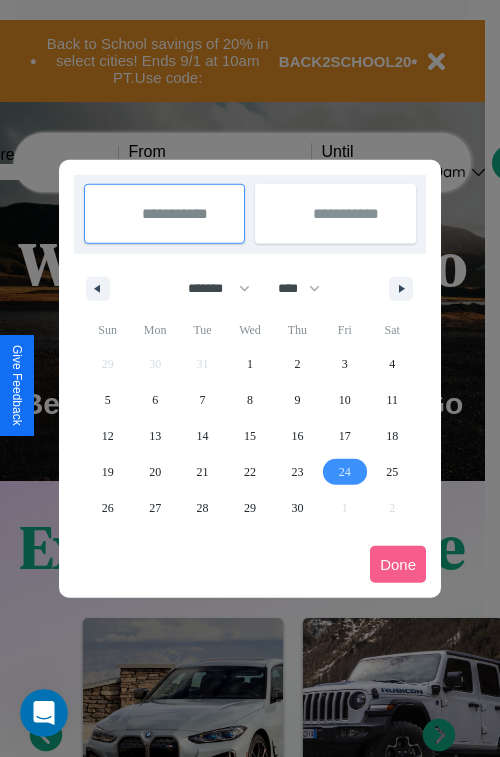 click on "24" at bounding box center [345, 472] 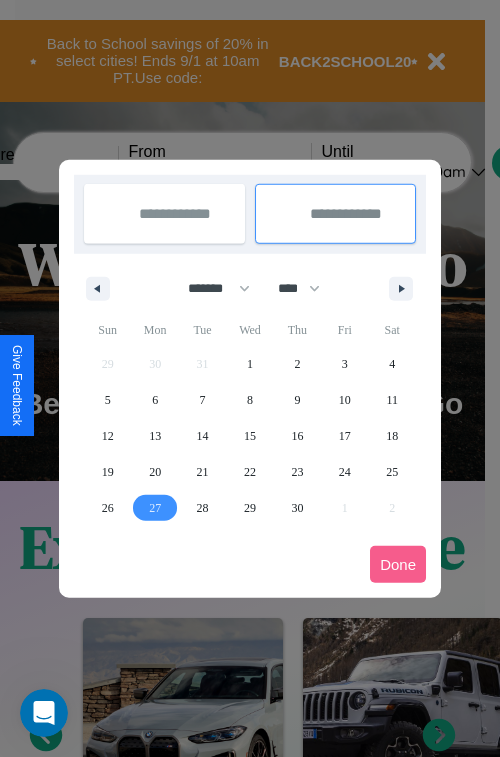 click on "27" at bounding box center [155, 508] 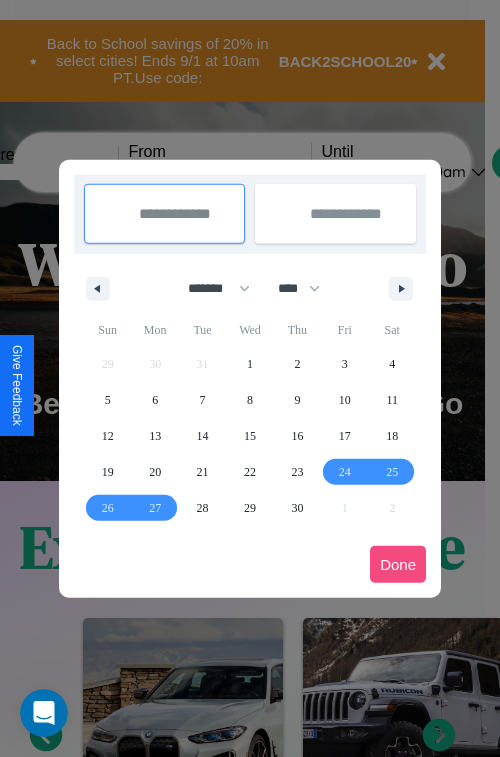click on "Done" at bounding box center [398, 564] 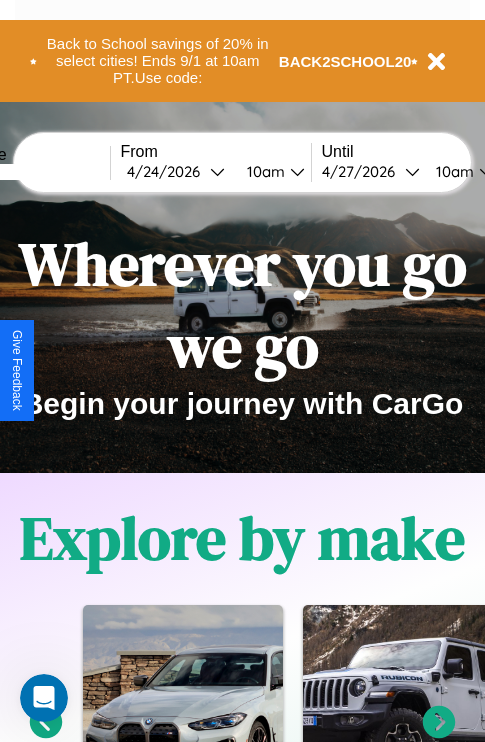 scroll, scrollTop: 0, scrollLeft: 76, axis: horizontal 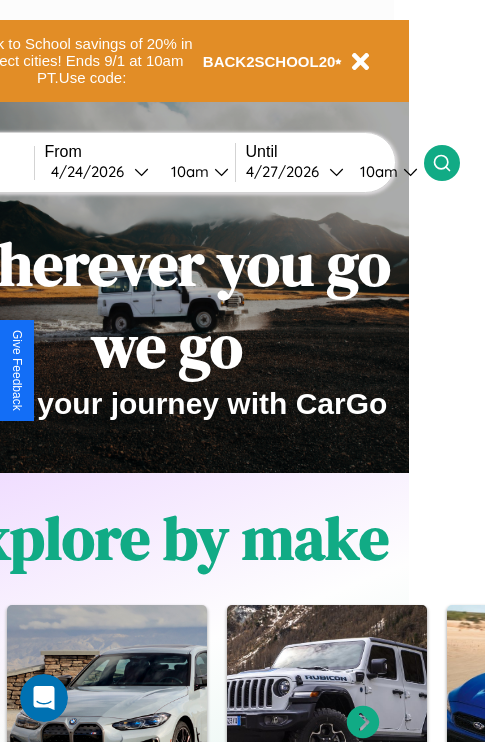 click 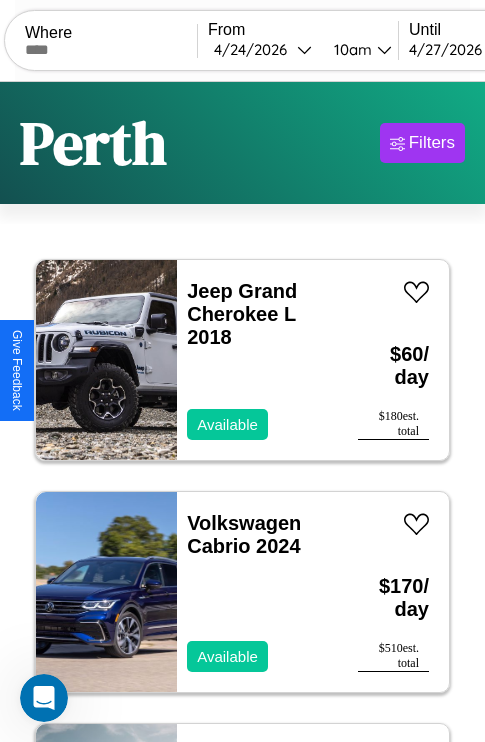 scroll, scrollTop: 66, scrollLeft: 0, axis: vertical 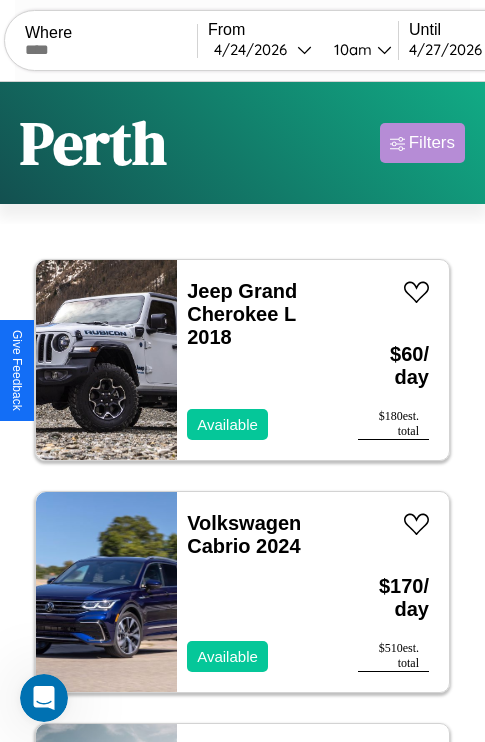 click on "Filters" at bounding box center [432, 143] 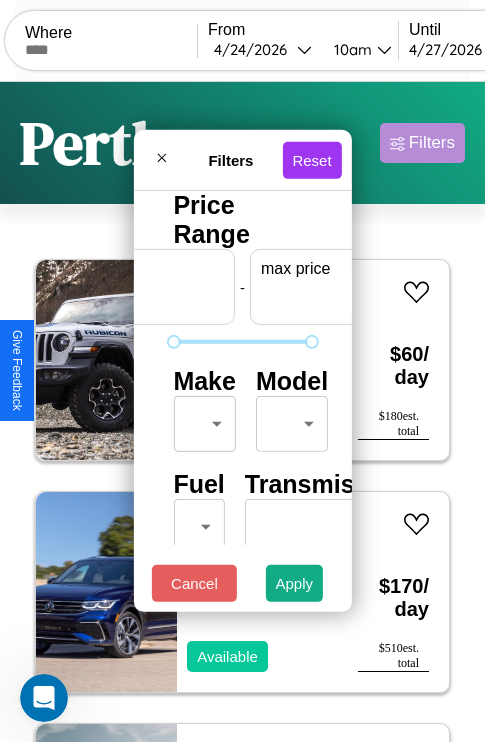 scroll, scrollTop: 0, scrollLeft: 124, axis: horizontal 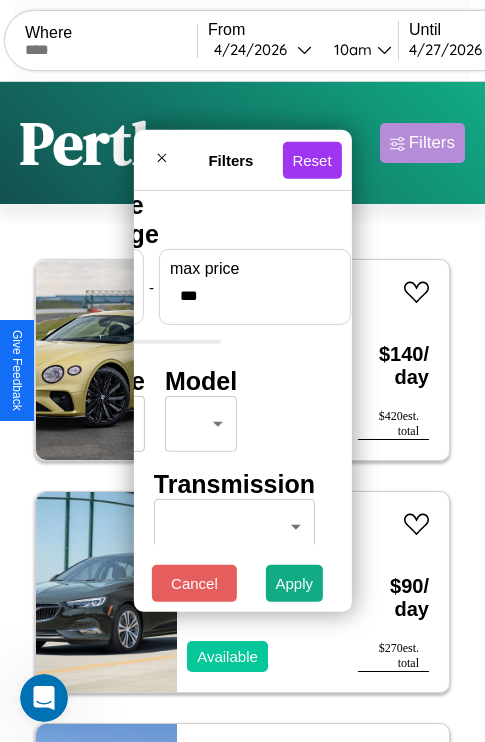 type on "***" 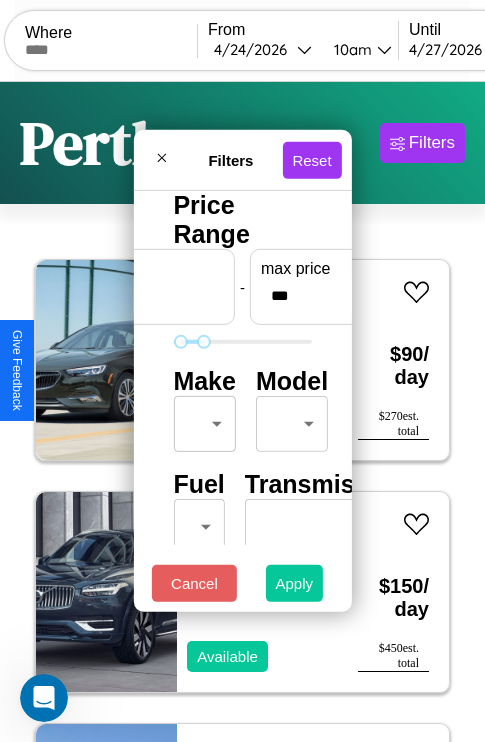 type on "**" 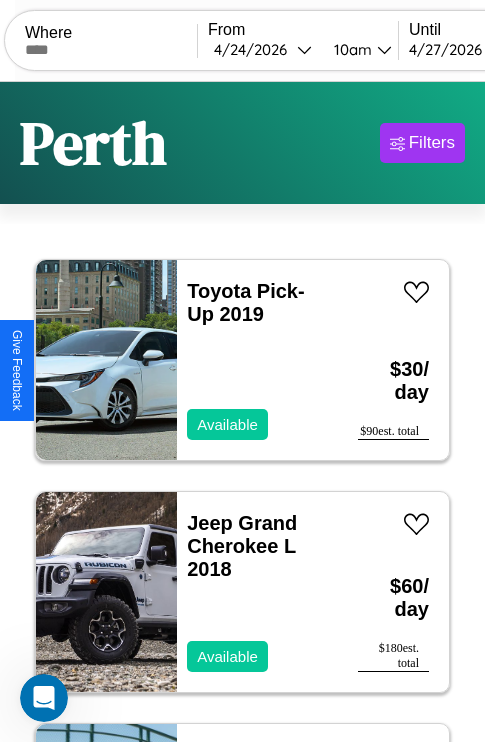 scroll, scrollTop: 66, scrollLeft: 0, axis: vertical 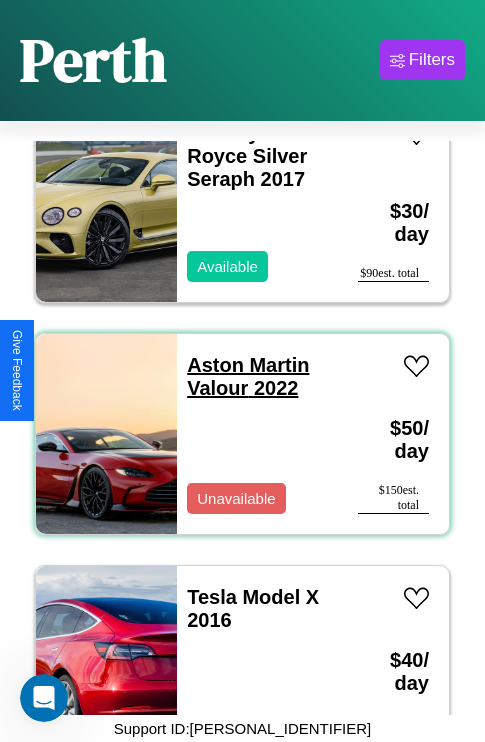 click on "Aston Martin   Valour   2022" at bounding box center [248, 376] 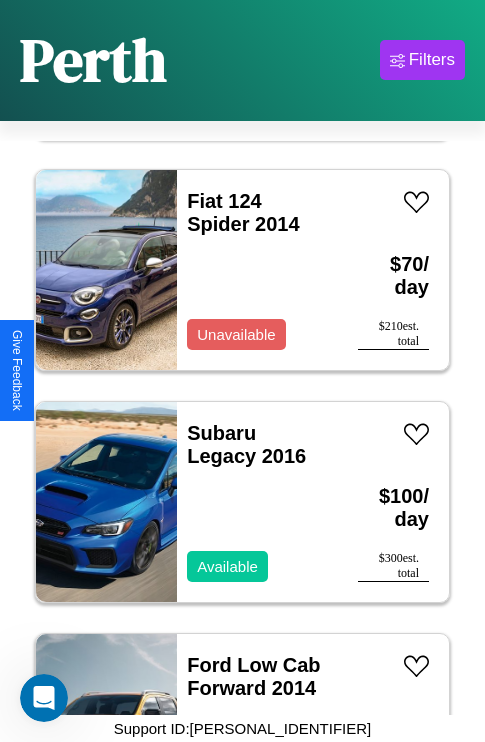 scroll, scrollTop: 1003, scrollLeft: 0, axis: vertical 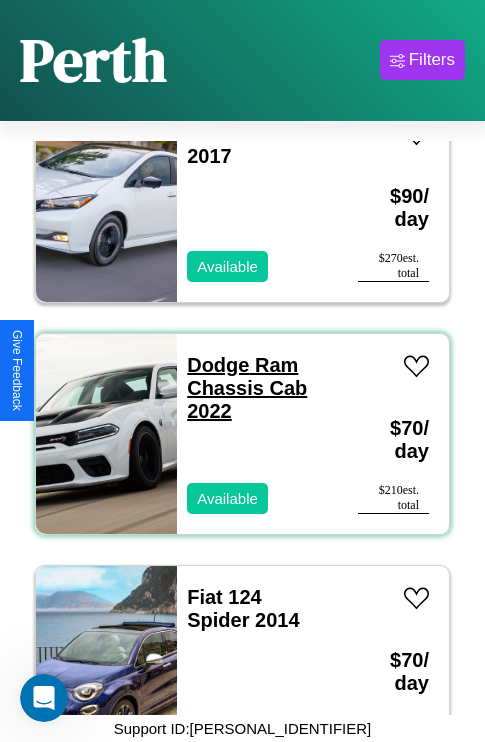 click on "Dodge   Ram Chassis Cab   2022" at bounding box center (247, 388) 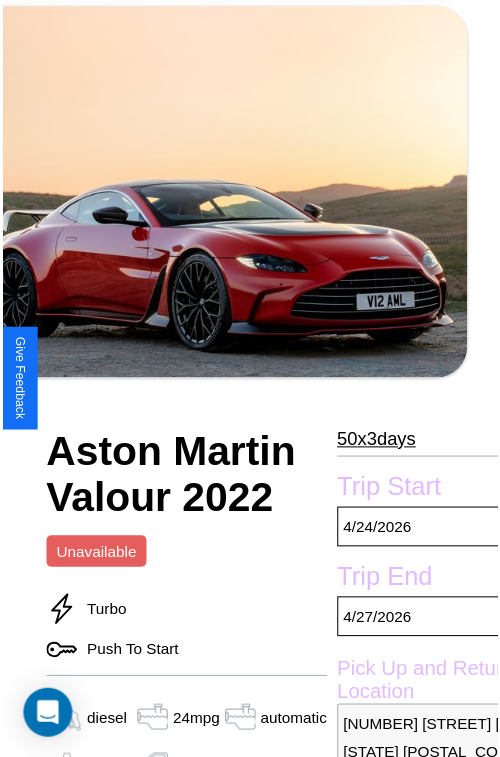 scroll, scrollTop: 221, scrollLeft: 88, axis: both 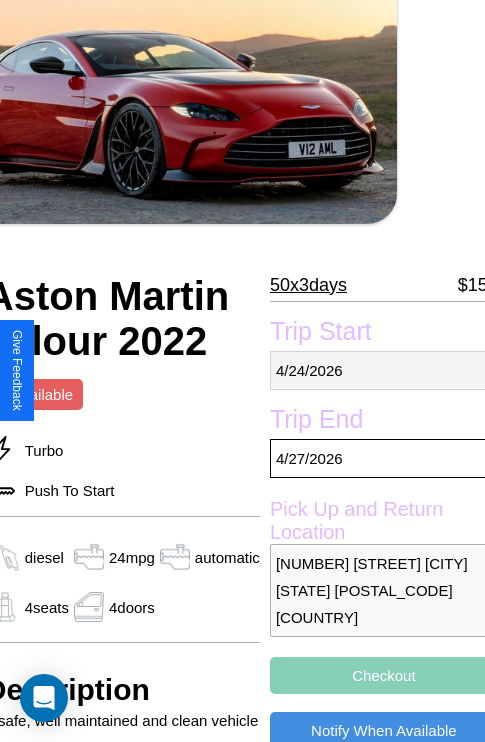 click on "[MONTH] / [DAY] / [YEAR]" at bounding box center (384, 370) 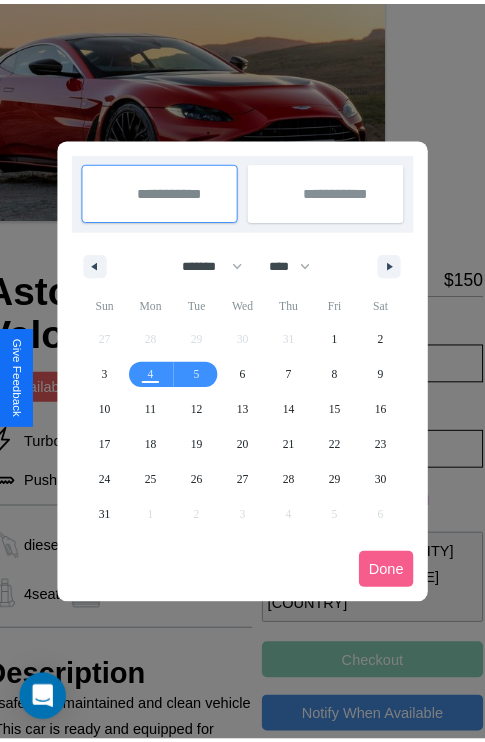 scroll, scrollTop: 0, scrollLeft: 88, axis: horizontal 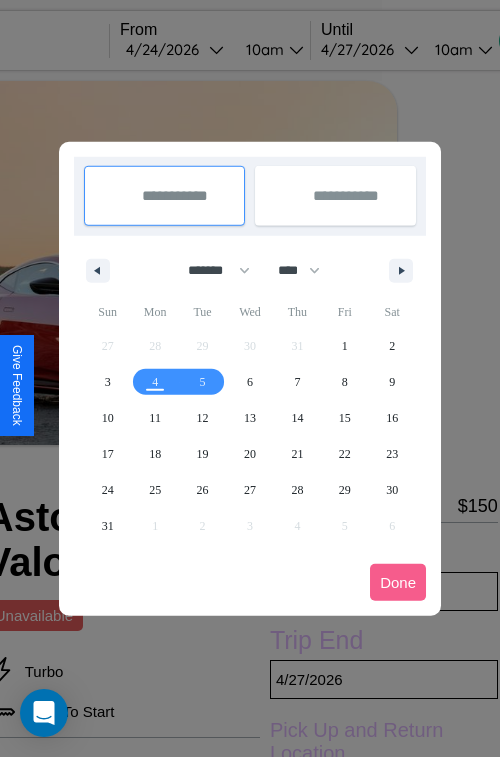 click at bounding box center [250, 378] 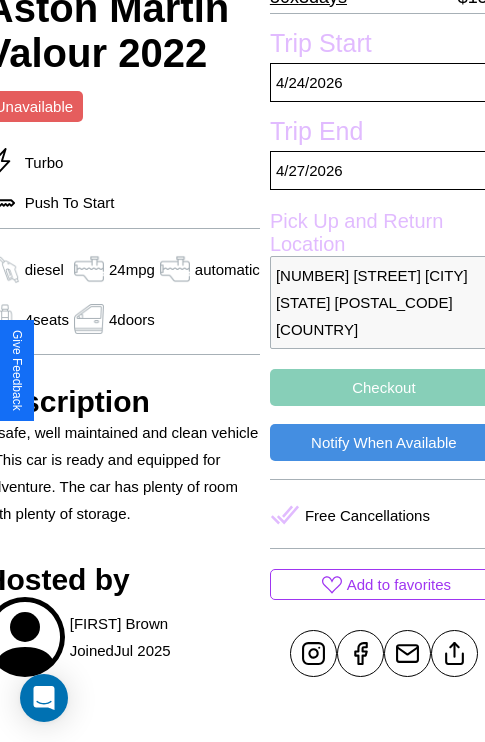 scroll, scrollTop: 526, scrollLeft: 88, axis: both 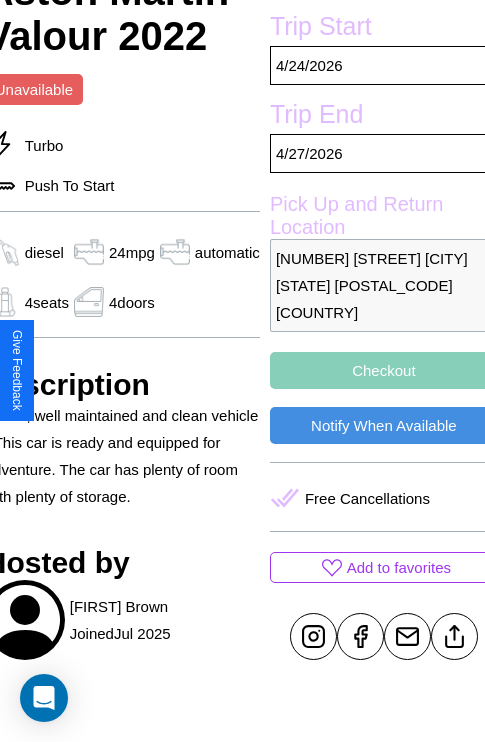 click on "Checkout" at bounding box center (384, 370) 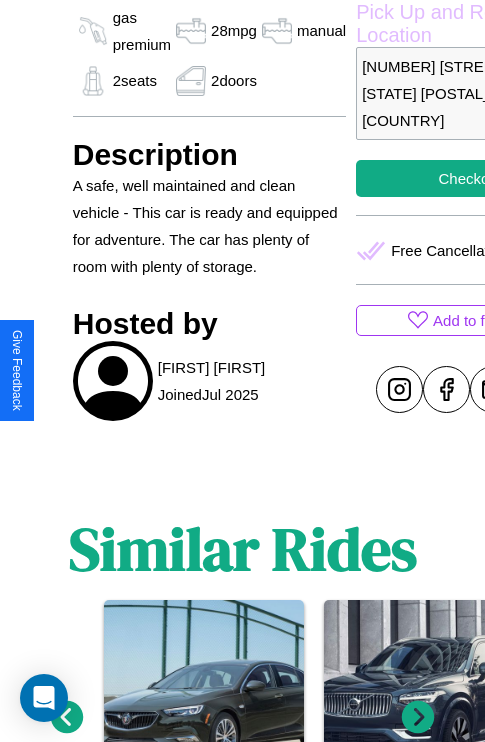 scroll, scrollTop: 732, scrollLeft: 0, axis: vertical 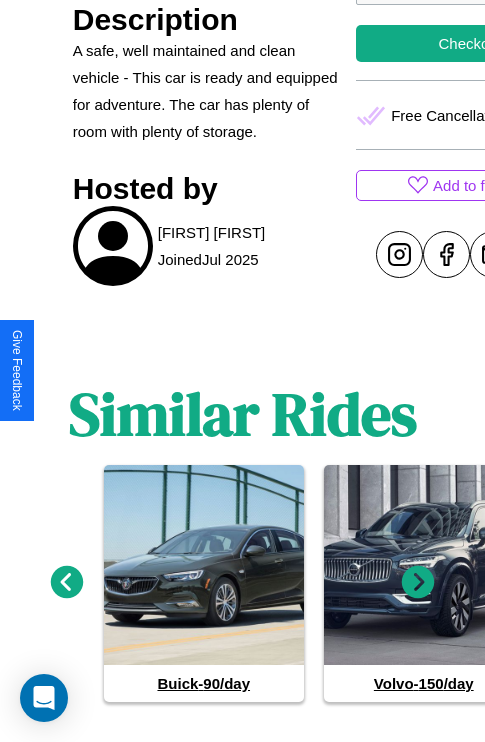 click 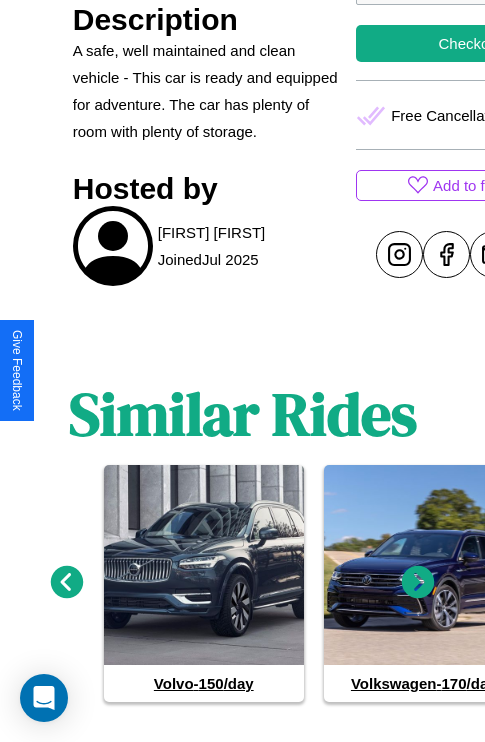 click 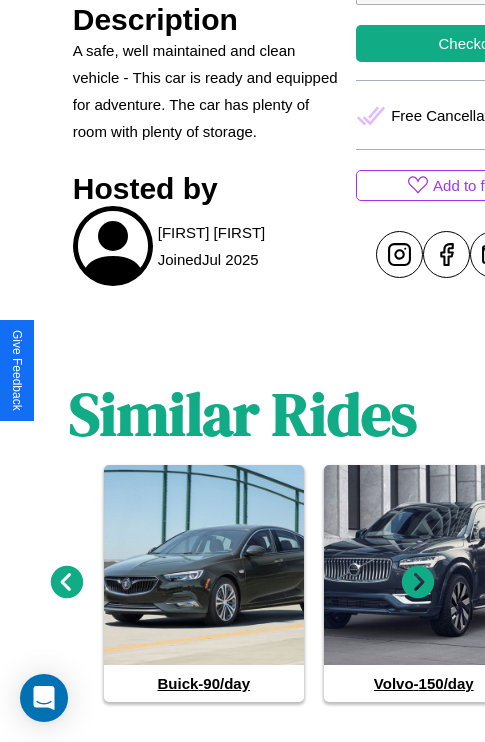 click 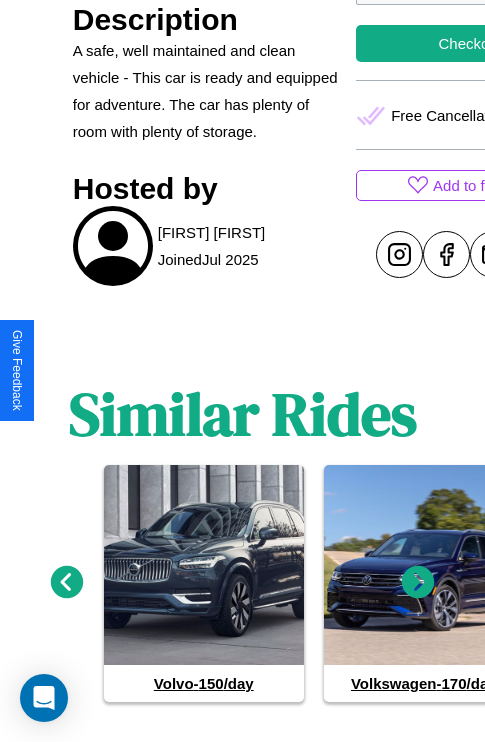 click 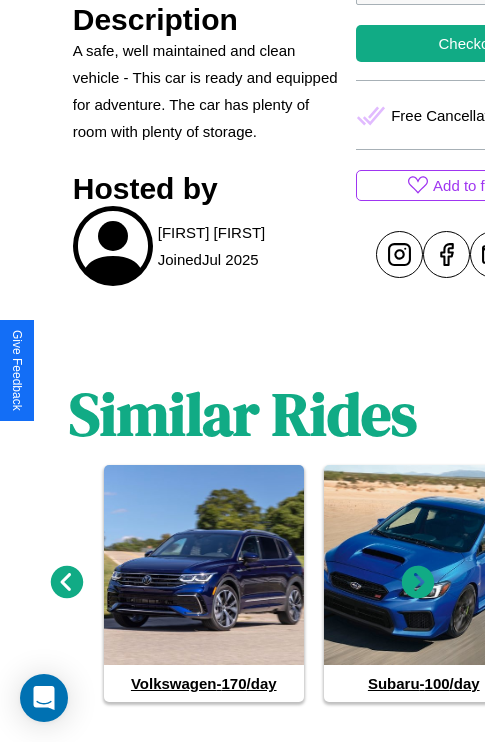 click 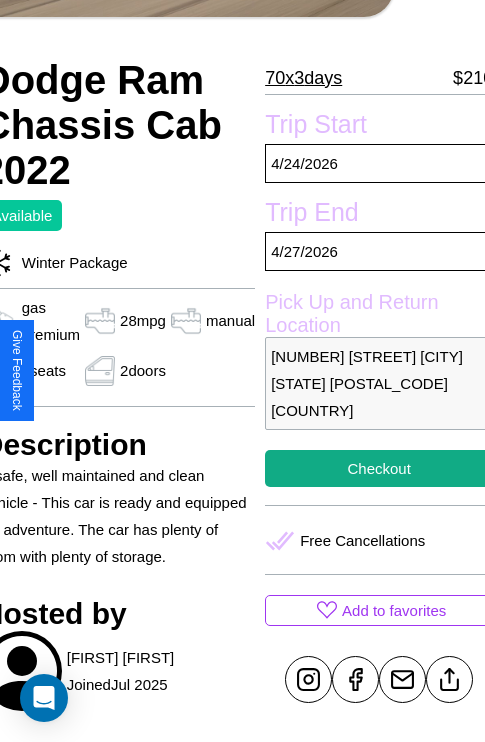 scroll, scrollTop: 306, scrollLeft: 91, axis: both 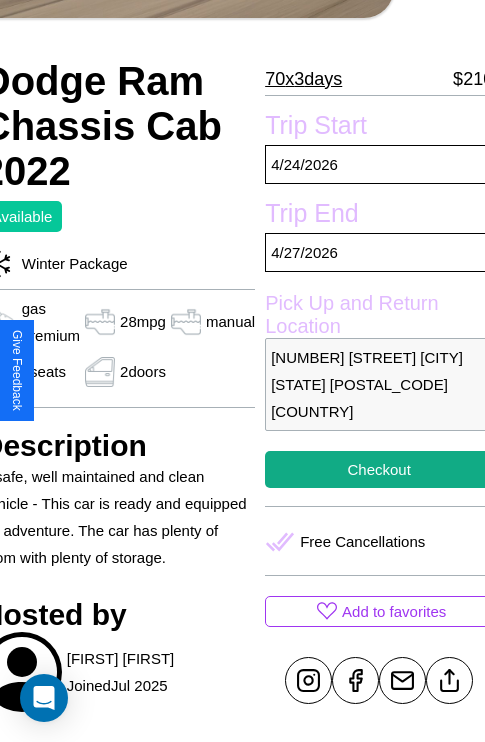 click on "[NUMBER] [STREET]  [CITY] [STATE] [POSTAL_CODE] [COUNTRY]" at bounding box center (379, 384) 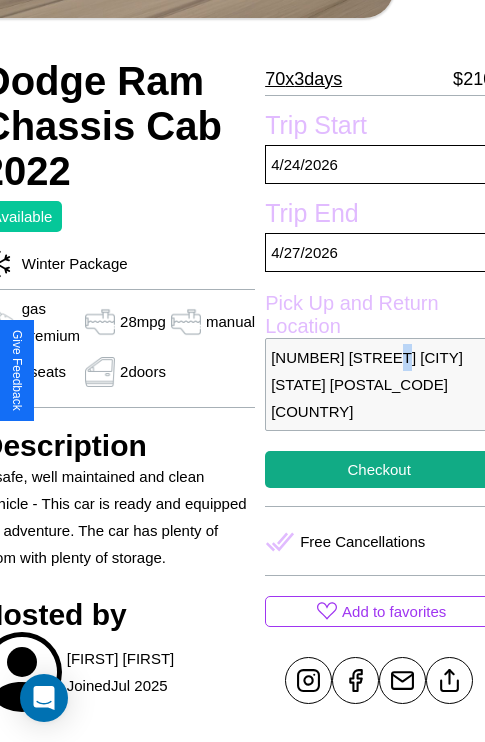 click on "[NUMBER] [STREET]  [CITY] [STATE] [POSTAL_CODE] [COUNTRY]" at bounding box center [379, 384] 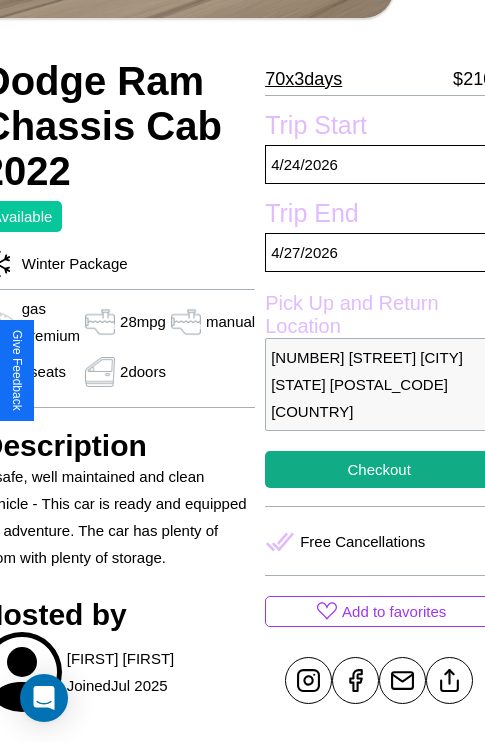 click on "[NUMBER] [STREET]  [CITY] [STATE] [POSTAL_CODE] [COUNTRY]" at bounding box center [379, 384] 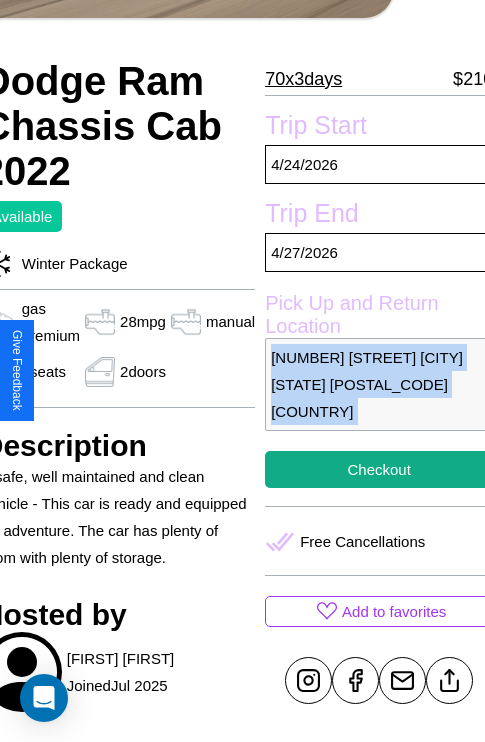 click on "[NUMBER] [STREET]  [CITY] [STATE] [POSTAL_CODE] [COUNTRY]" at bounding box center [379, 384] 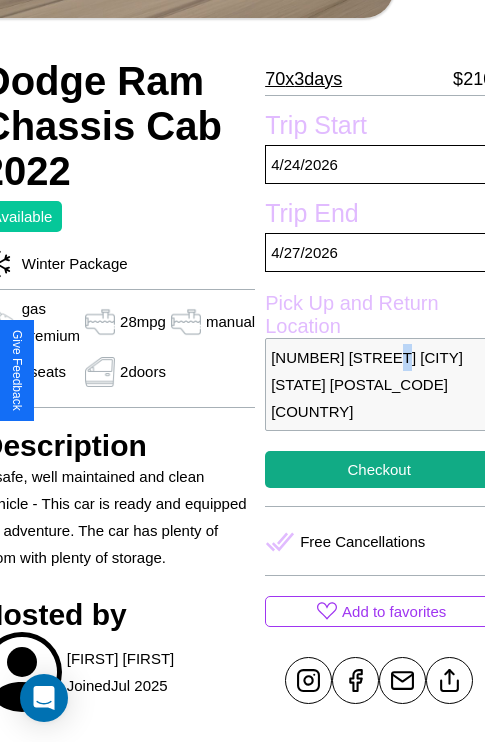 click on "[NUMBER] [STREET]  [CITY] [STATE] [POSTAL_CODE] [COUNTRY]" at bounding box center (379, 384) 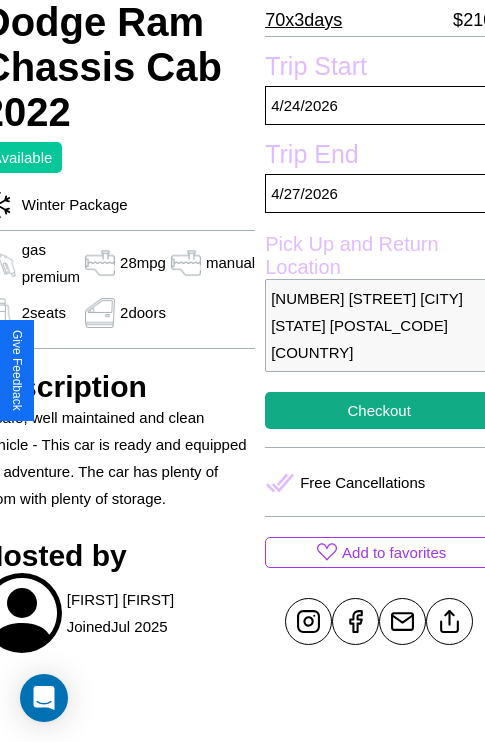 scroll, scrollTop: 377, scrollLeft: 91, axis: both 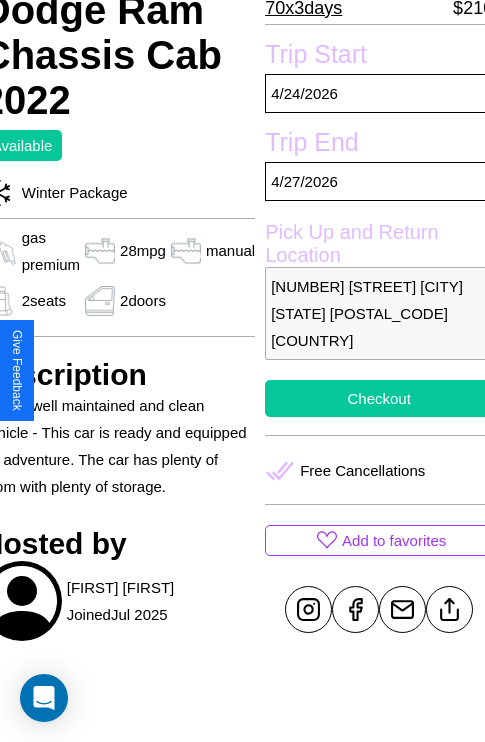 click on "Checkout" at bounding box center (379, 398) 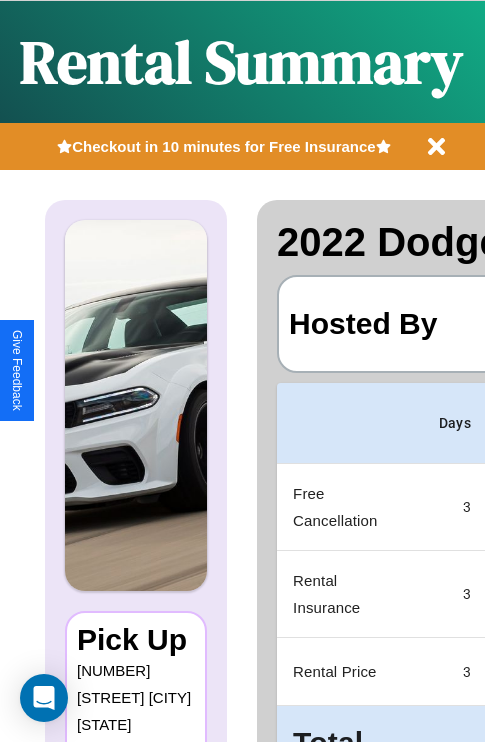 scroll, scrollTop: 0, scrollLeft: 378, axis: horizontal 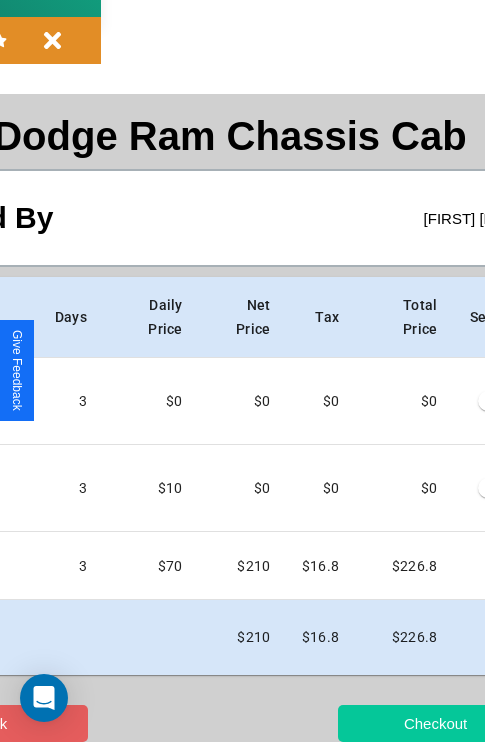 click on "Checkout" at bounding box center [435, 723] 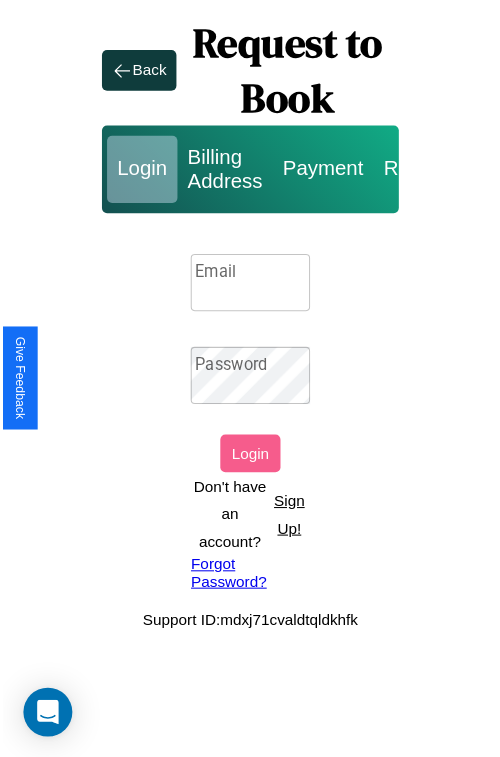 scroll, scrollTop: 0, scrollLeft: 0, axis: both 